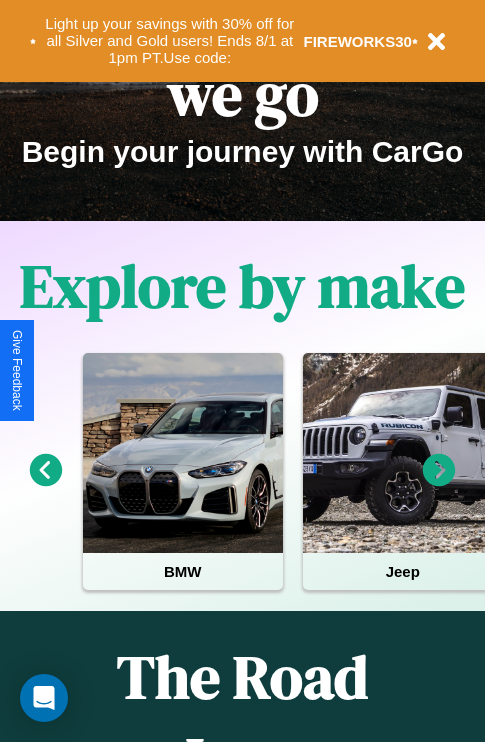 scroll, scrollTop: 1285, scrollLeft: 0, axis: vertical 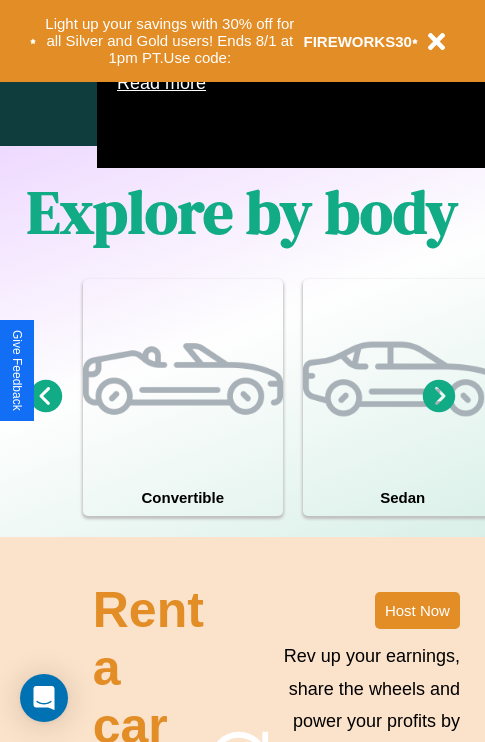 click 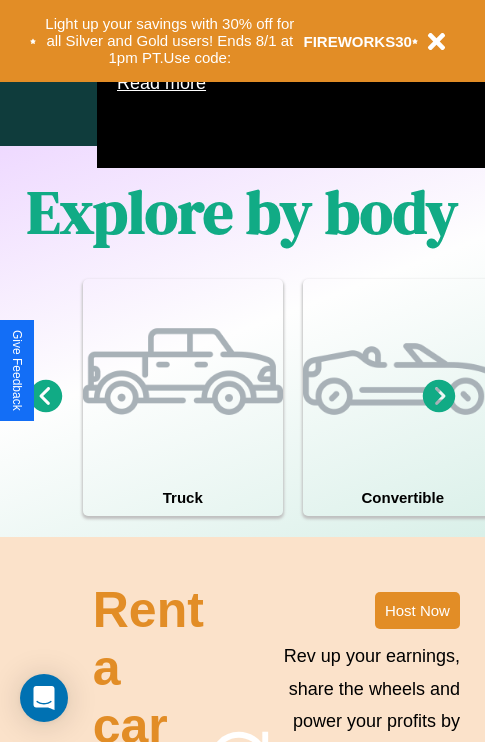 click 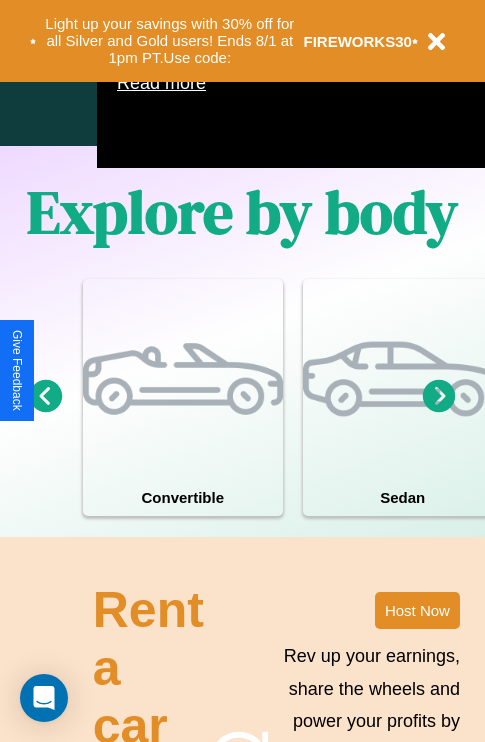 click 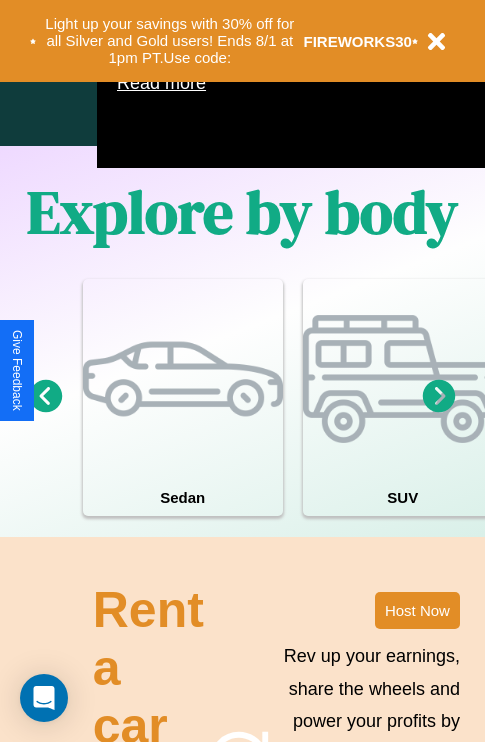 click 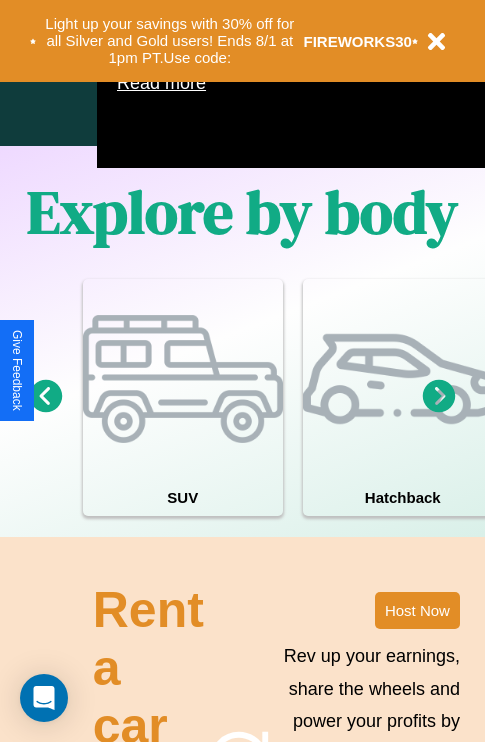 click 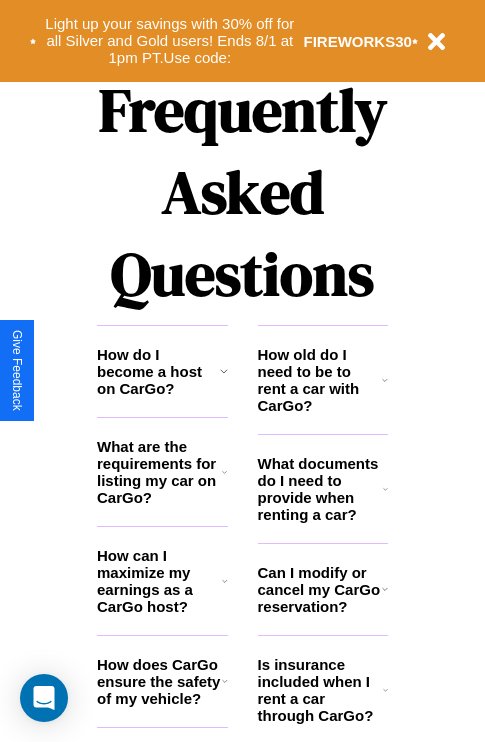 scroll, scrollTop: 2423, scrollLeft: 0, axis: vertical 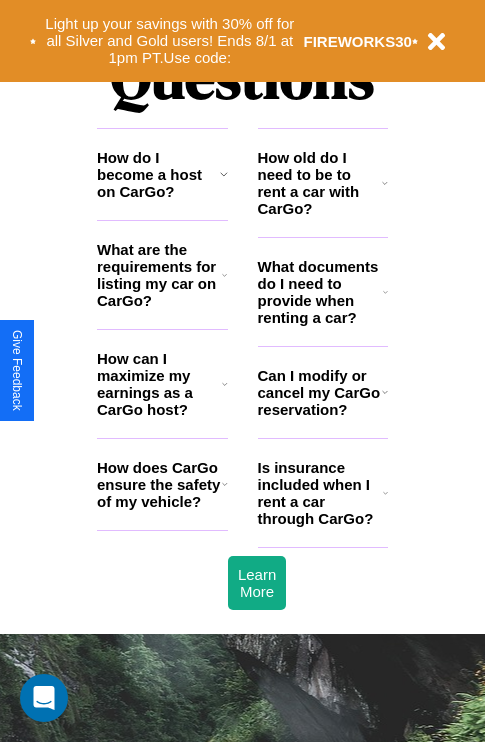 click on "How does CarGo ensure the safety of my vehicle?" at bounding box center [159, 484] 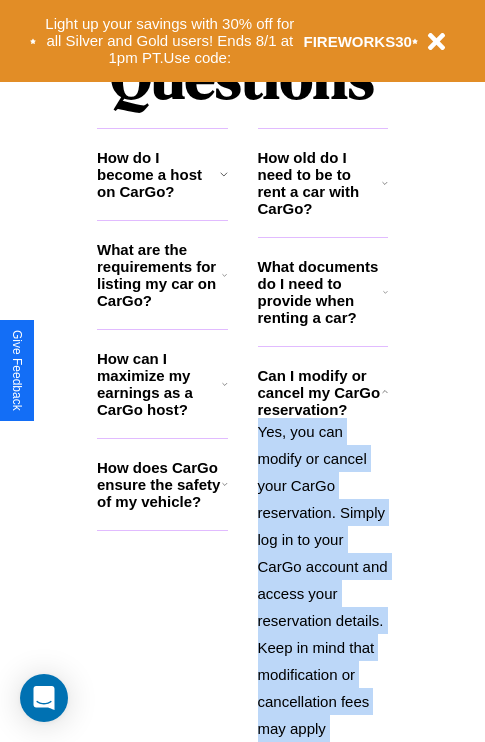 click on "Yes, you can modify or cancel your CarGo reservation. Simply log in to your CarGo account and access your reservation details. Keep in mind that modification or cancellation fees may apply depending on the timing and terms of the reservation." at bounding box center [323, 620] 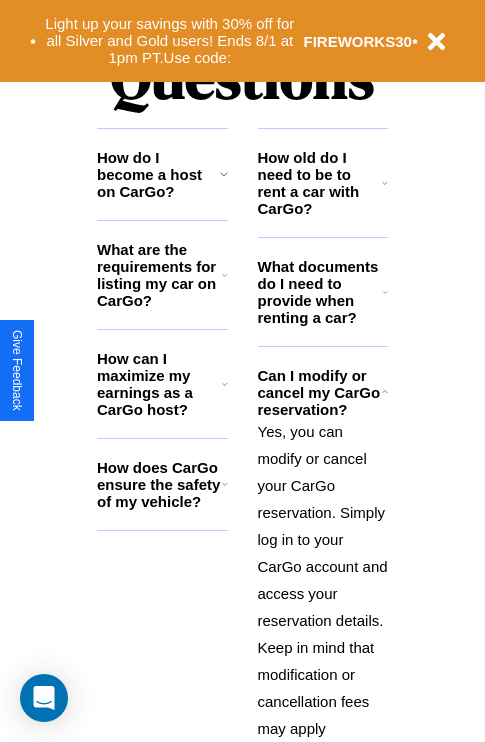click on "How old do I need to be to rent a car with CarGo?" at bounding box center [320, 183] 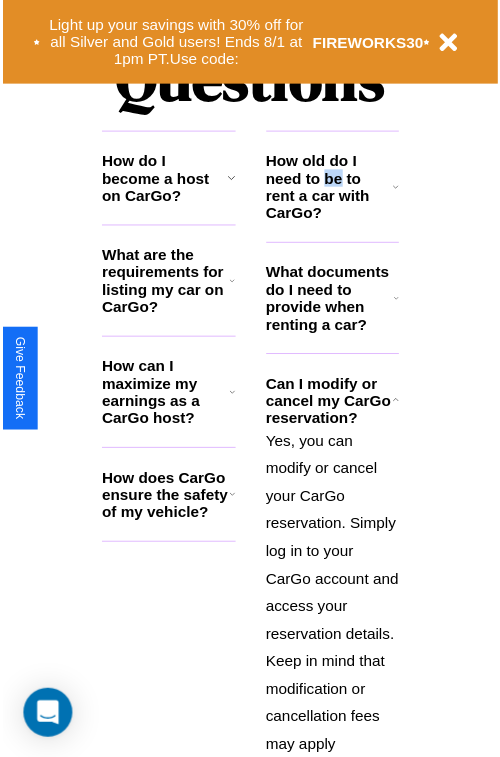 scroll, scrollTop: 2667, scrollLeft: 0, axis: vertical 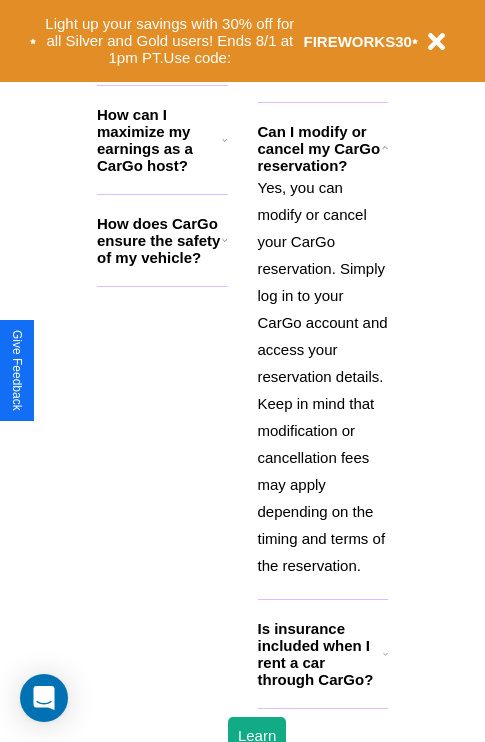 click on "Is insurance included when I rent a car through CarGo?" at bounding box center [320, 654] 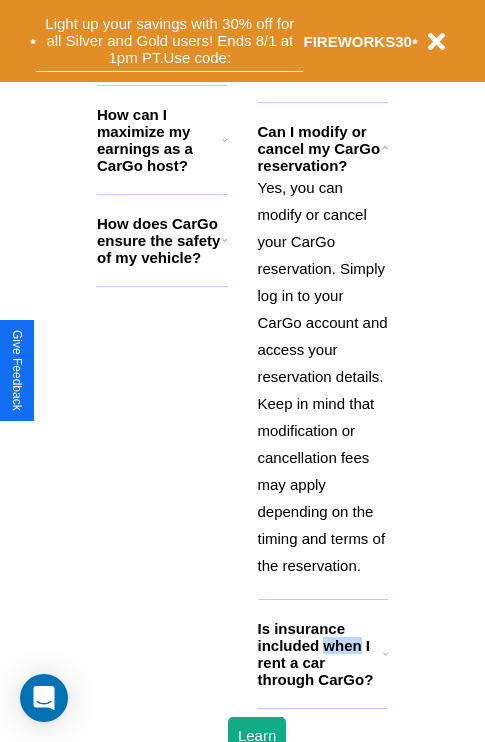 click on "Light up your savings with 30% off for all Silver and Gold users! Ends 8/1 at 1pm PT.  Use code:" at bounding box center [169, 41] 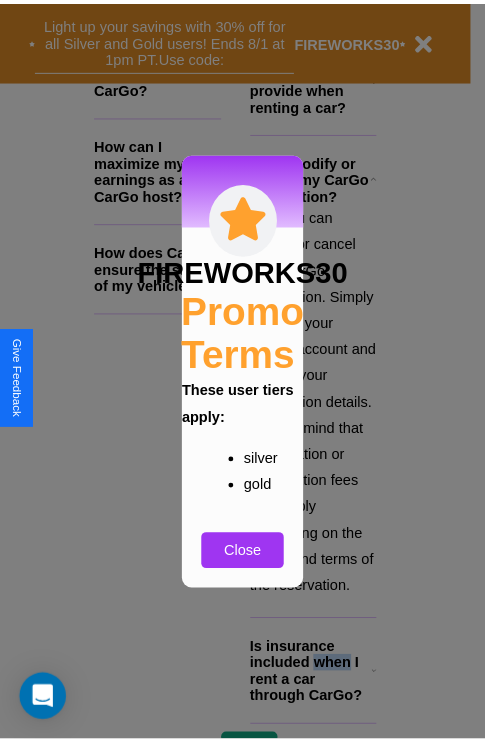 scroll, scrollTop: 1890, scrollLeft: 0, axis: vertical 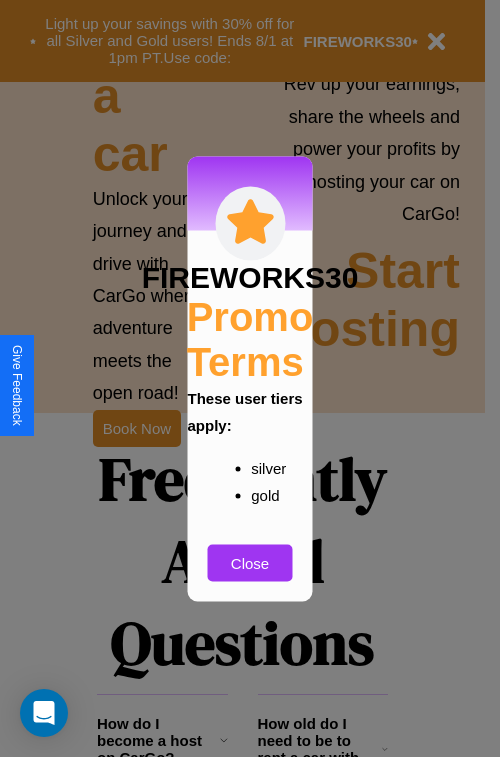 click at bounding box center (250, 378) 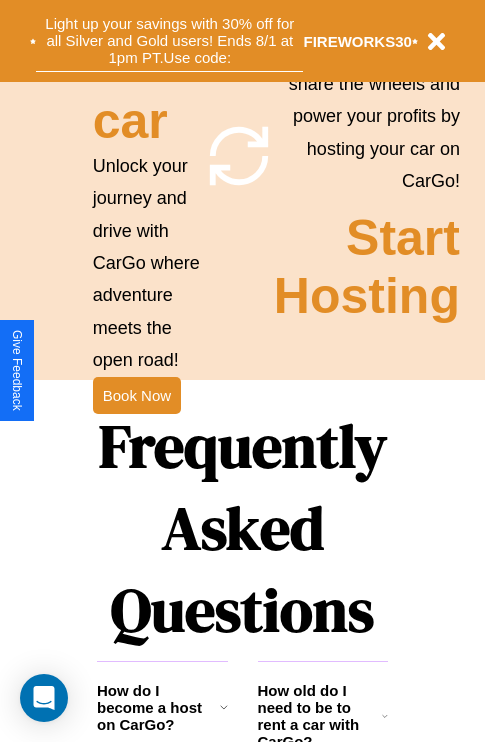 click on "Light up your savings with 30% off for all Silver and Gold users! Ends 8/1 at 1pm PT.  Use code:" at bounding box center [169, 41] 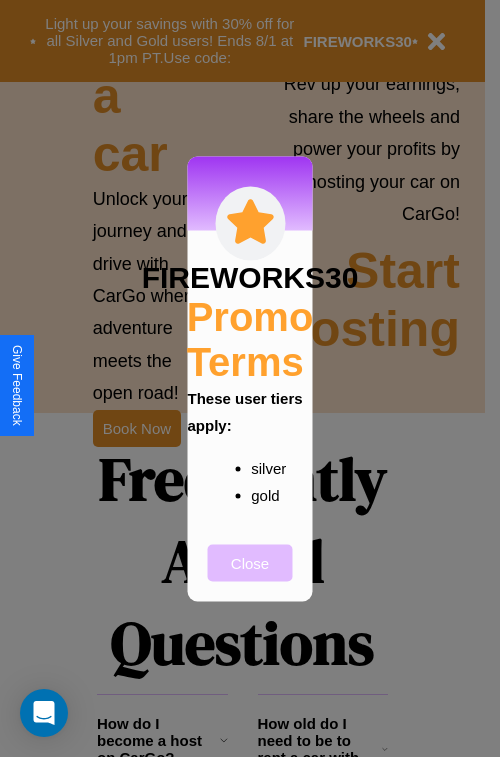 click on "Close" at bounding box center [250, 562] 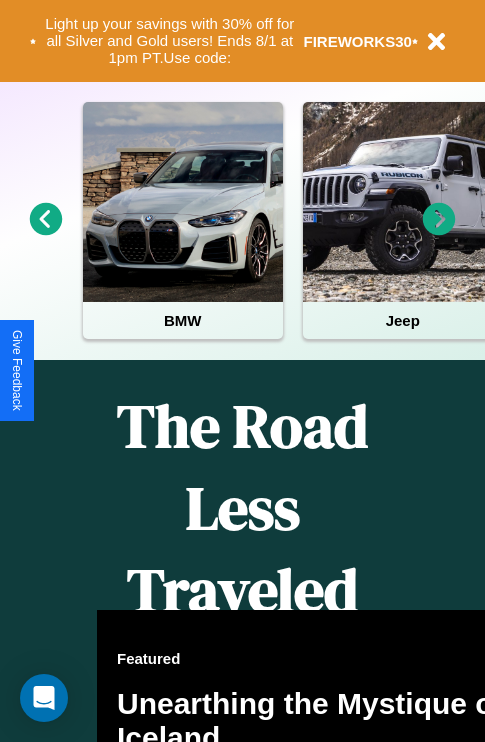 scroll, scrollTop: 0, scrollLeft: 0, axis: both 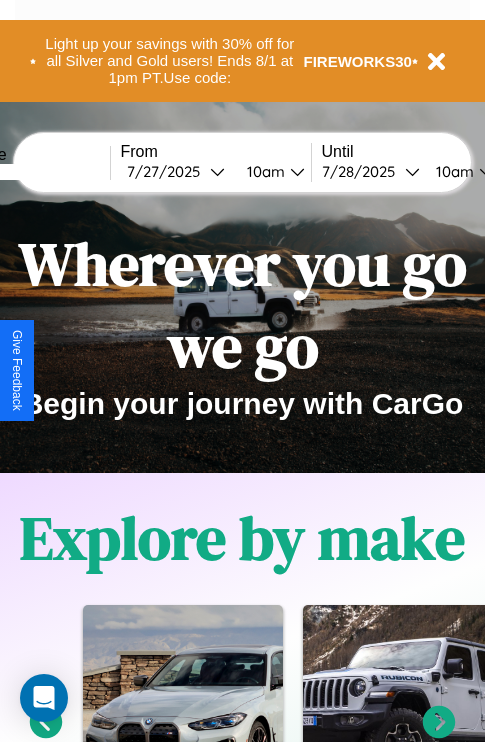 click at bounding box center (35, 172) 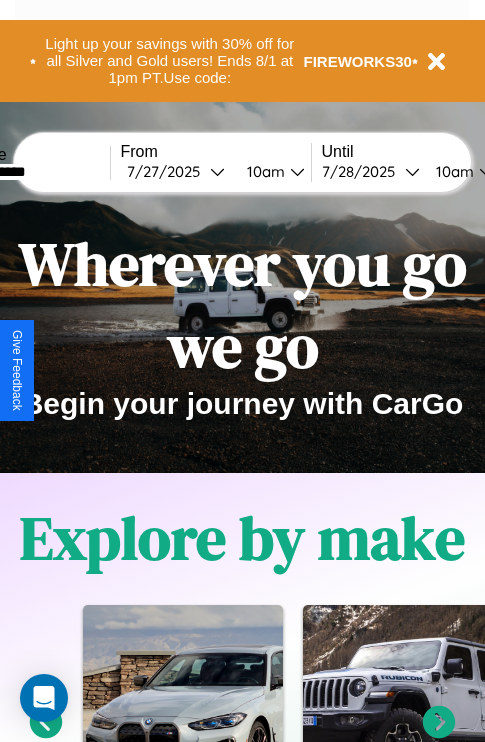 type on "**********" 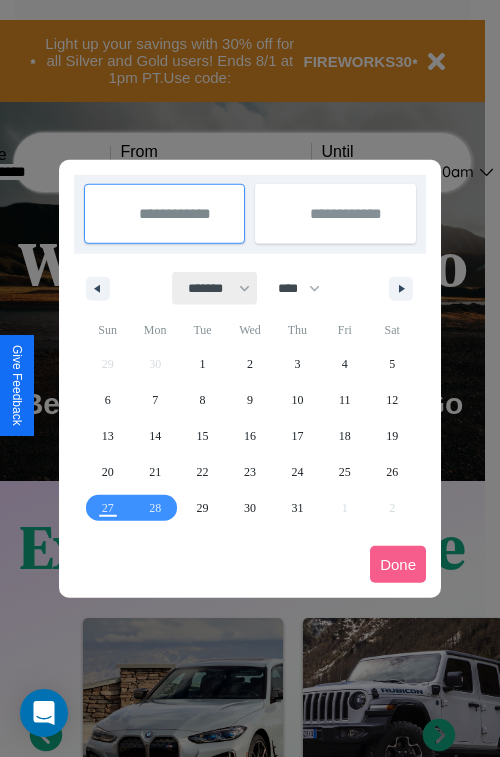 click on "******* ******** ***** ***** *** **** **** ****** ********* ******* ******** ********" at bounding box center [215, 288] 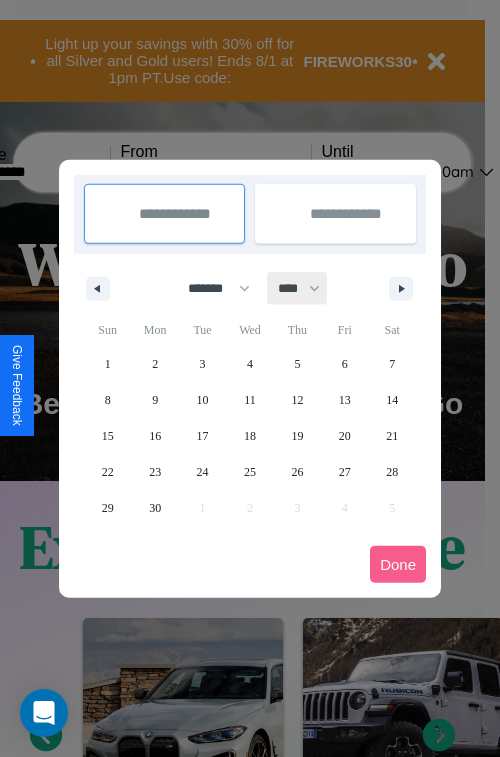 click on "**** **** **** **** **** **** **** **** **** **** **** **** **** **** **** **** **** **** **** **** **** **** **** **** **** **** **** **** **** **** **** **** **** **** **** **** **** **** **** **** **** **** **** **** **** **** **** **** **** **** **** **** **** **** **** **** **** **** **** **** **** **** **** **** **** **** **** **** **** **** **** **** **** **** **** **** **** **** **** **** **** **** **** **** **** **** **** **** **** **** **** **** **** **** **** **** **** **** **** **** **** **** **** **** **** **** **** **** **** **** **** **** **** **** **** **** **** **** **** **** ****" at bounding box center [298, 288] 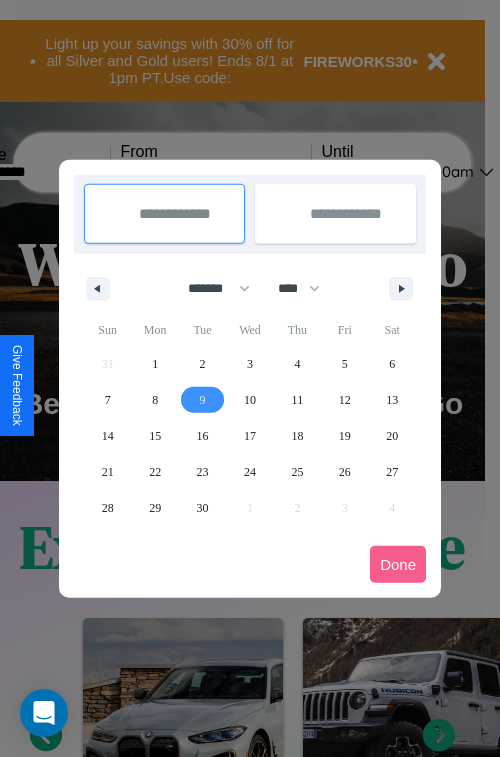 click on "9" at bounding box center (203, 400) 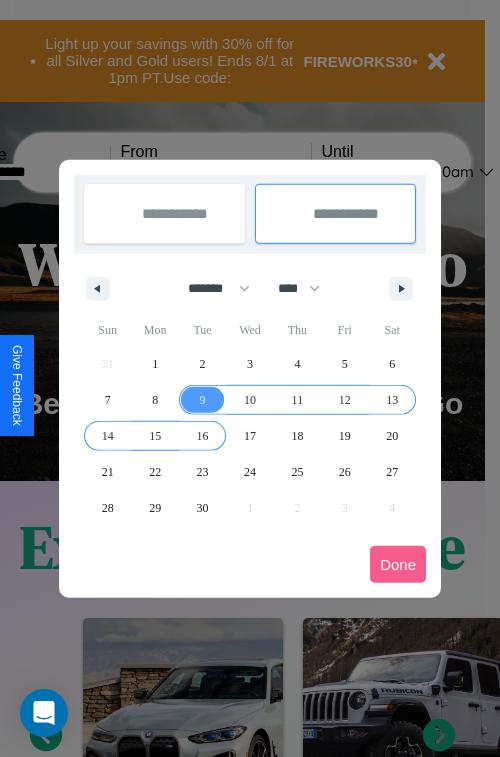 click on "16" at bounding box center (203, 436) 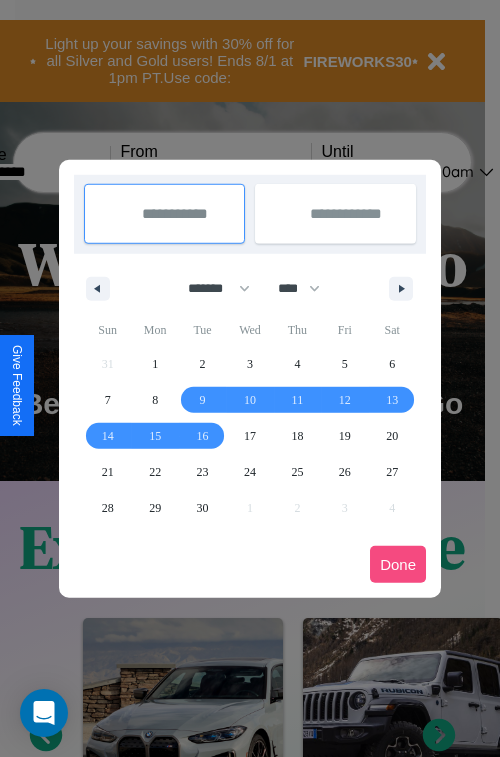 click on "Done" at bounding box center (398, 564) 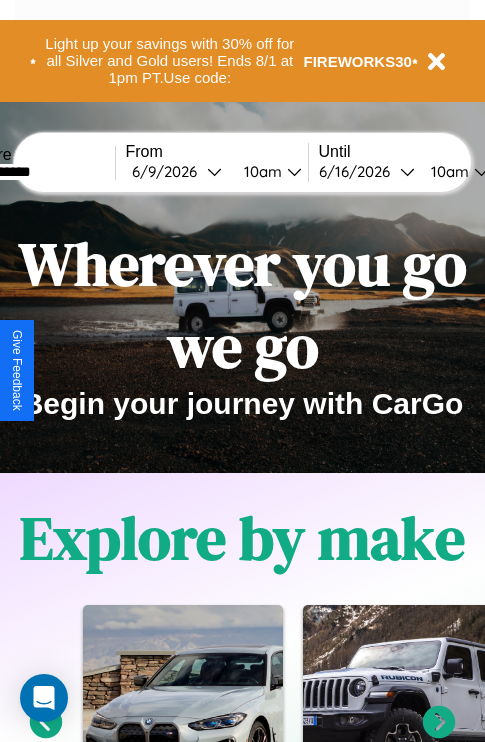click on "10am" at bounding box center [260, 171] 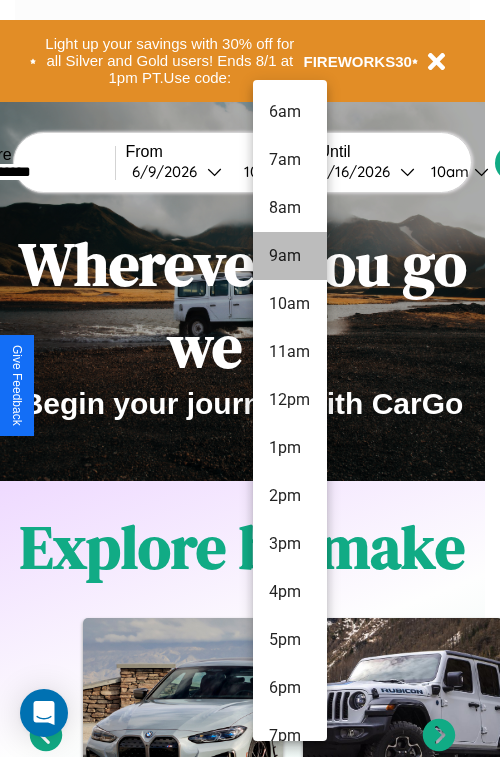 click on "9am" at bounding box center (290, 256) 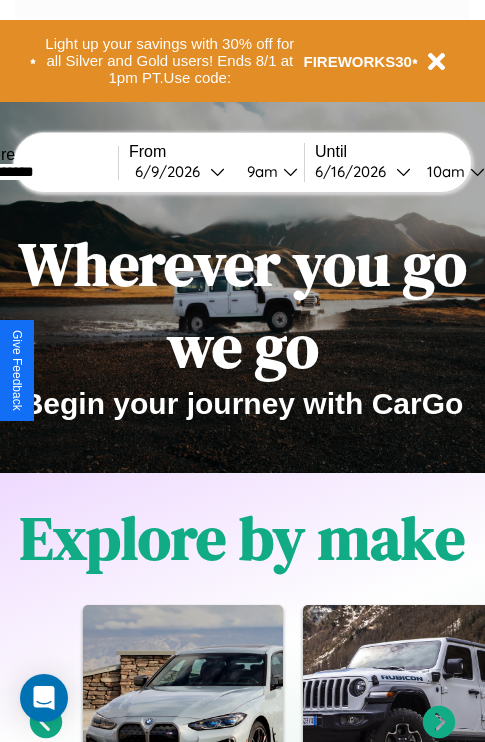 scroll, scrollTop: 0, scrollLeft: 68, axis: horizontal 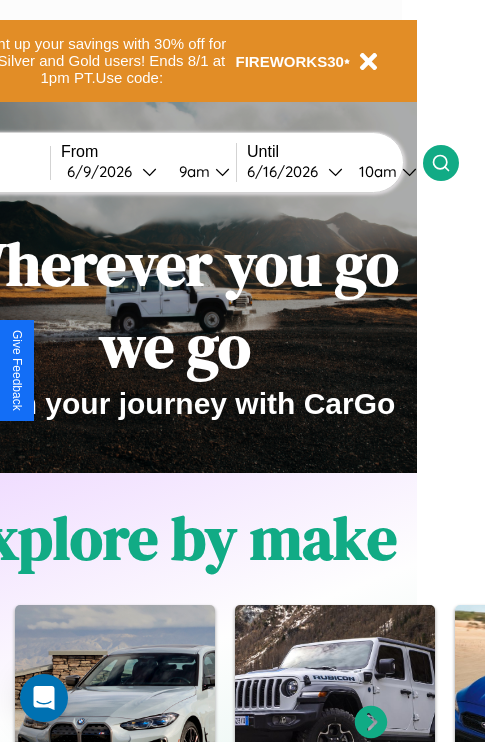click 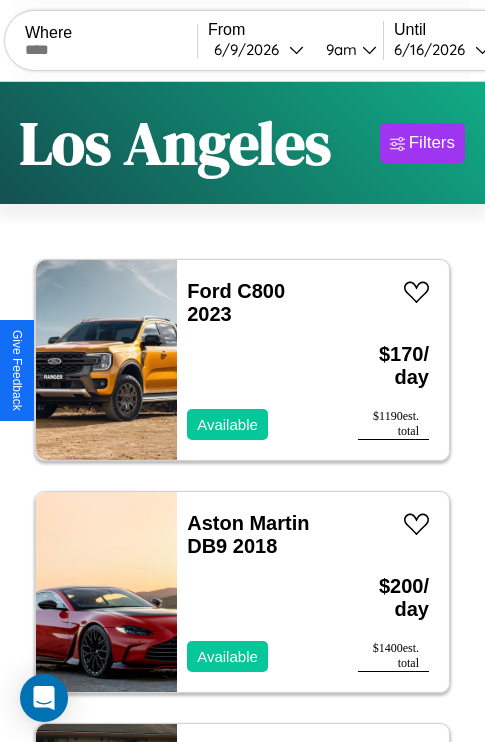 scroll, scrollTop: 66, scrollLeft: 0, axis: vertical 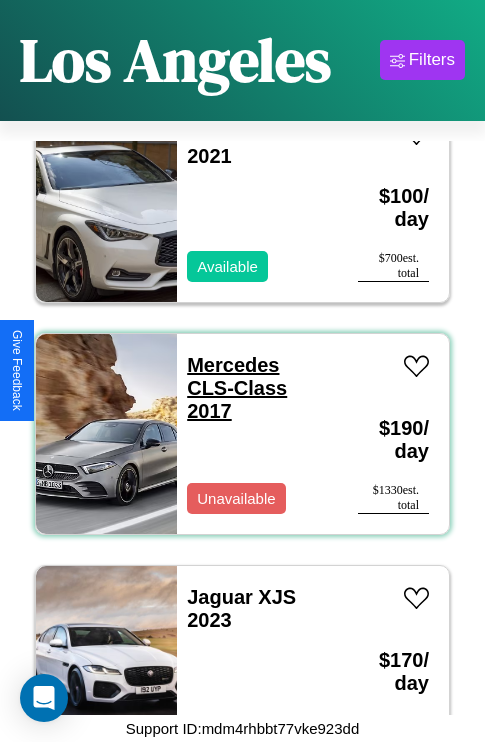 click on "Mercedes   CLS-Class   2017" at bounding box center [237, 388] 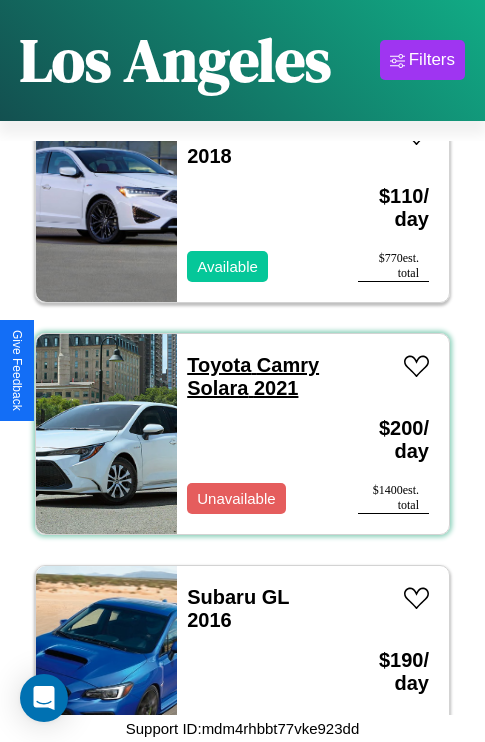 click on "Toyota   Camry Solara   2021" at bounding box center [253, 376] 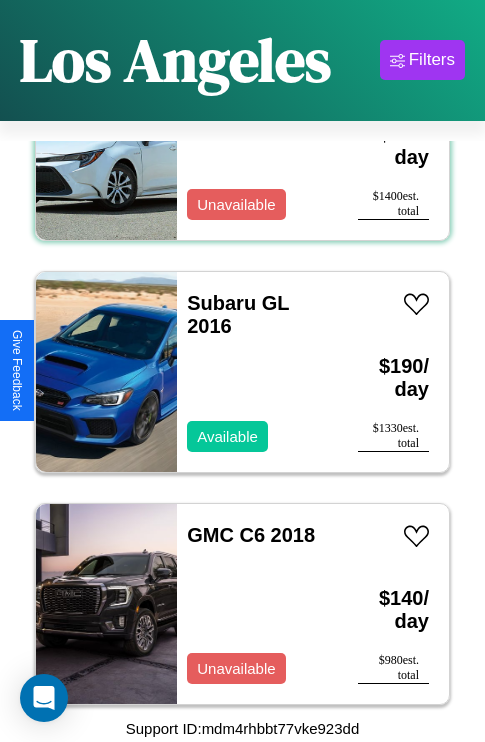 scroll, scrollTop: 1699, scrollLeft: 0, axis: vertical 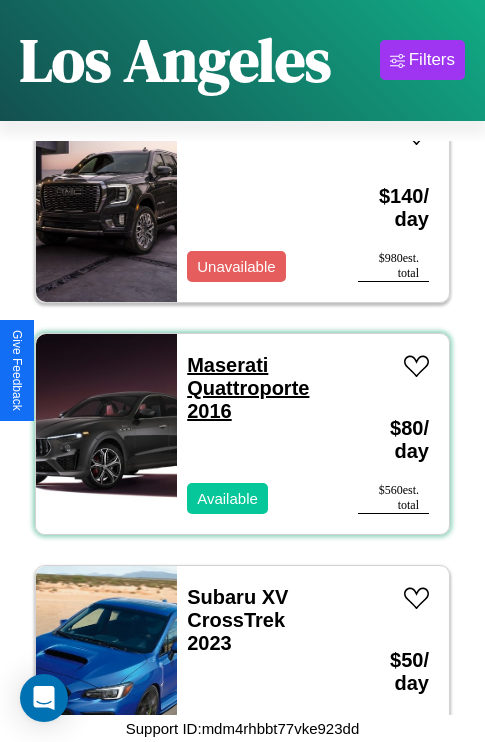 click on "Maserati   Quattroporte   2016" at bounding box center (248, 388) 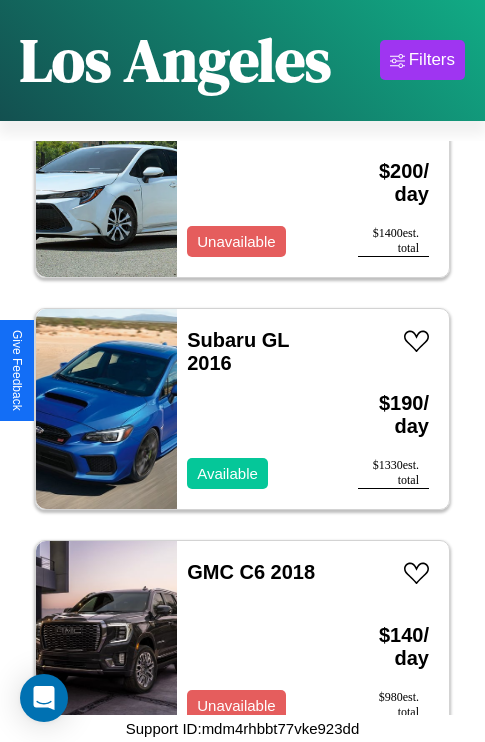 scroll, scrollTop: 1235, scrollLeft: 0, axis: vertical 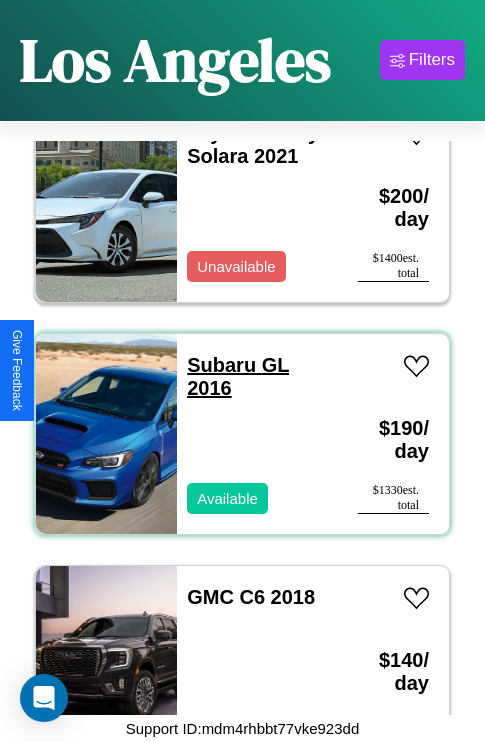 click on "Subaru   GL   2016" at bounding box center [238, 376] 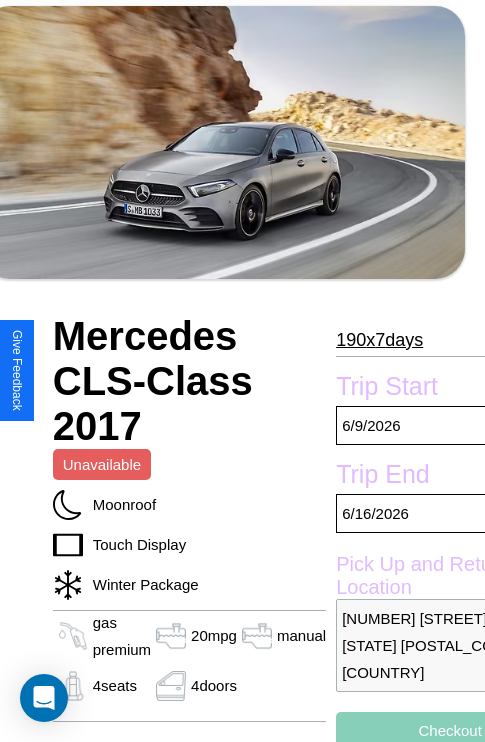 scroll, scrollTop: 336, scrollLeft: 91, axis: both 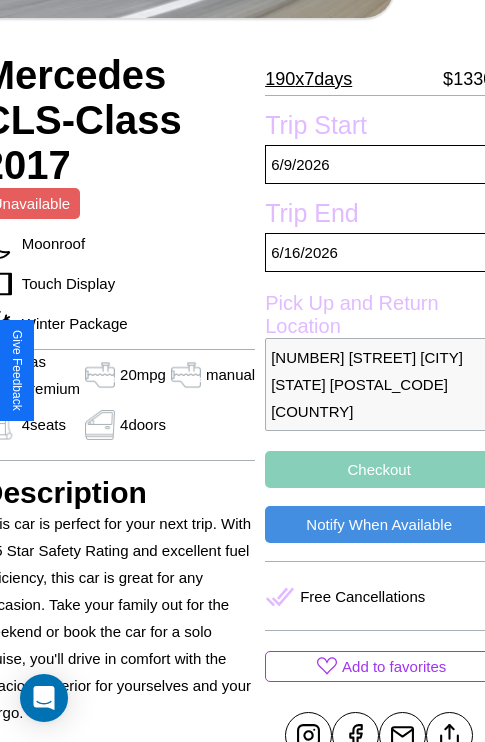 click on "6908 Center Street  Los Angeles California 70455 United States" at bounding box center [379, 384] 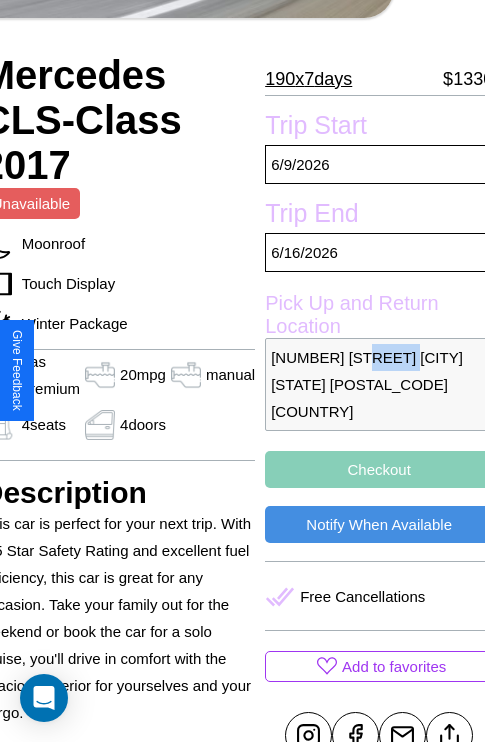 click on "6908 Center Street  Los Angeles California 70455 United States" at bounding box center [379, 384] 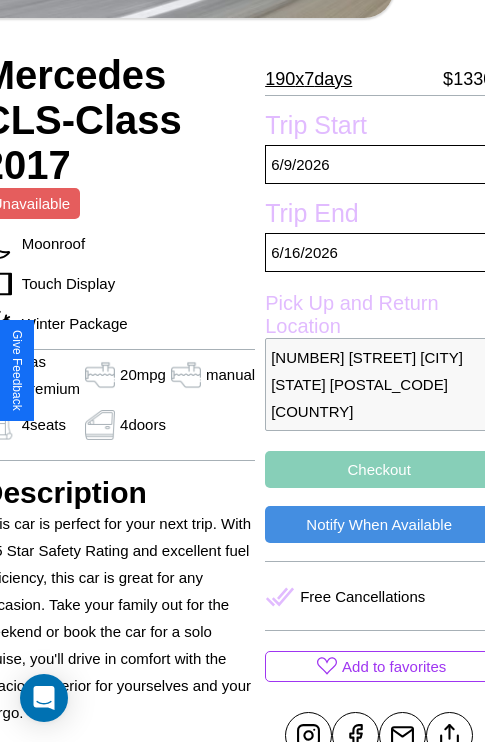 click on "6908 Center Street  Los Angeles California 70455 United States" at bounding box center (379, 384) 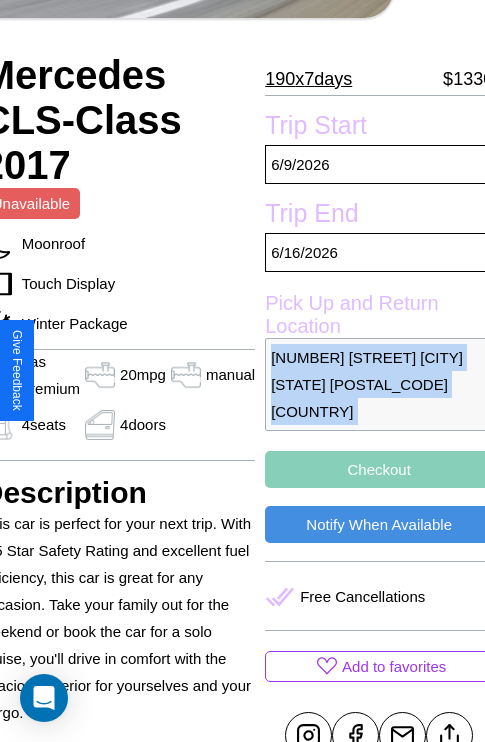 click on "6908 Center Street  Los Angeles California 70455 United States" at bounding box center [379, 384] 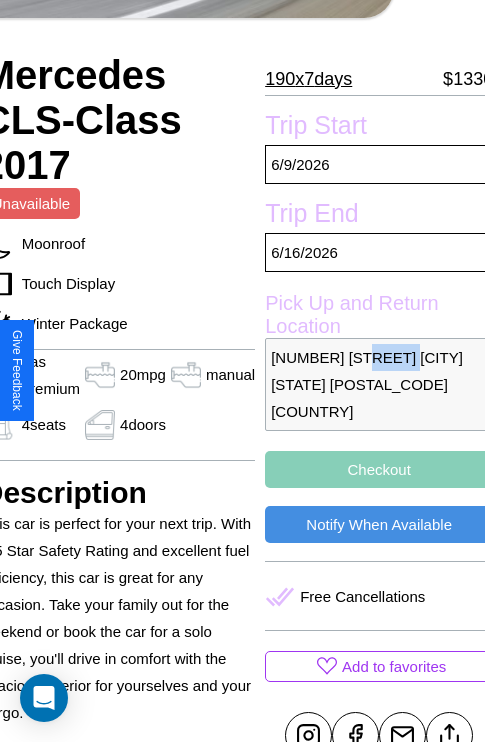 click on "6908 Center Street  Los Angeles California 70455 United States" at bounding box center (379, 384) 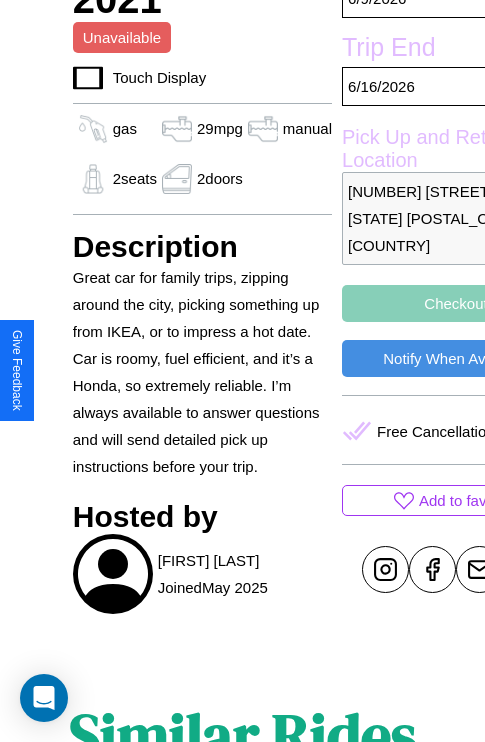 scroll, scrollTop: 516, scrollLeft: 0, axis: vertical 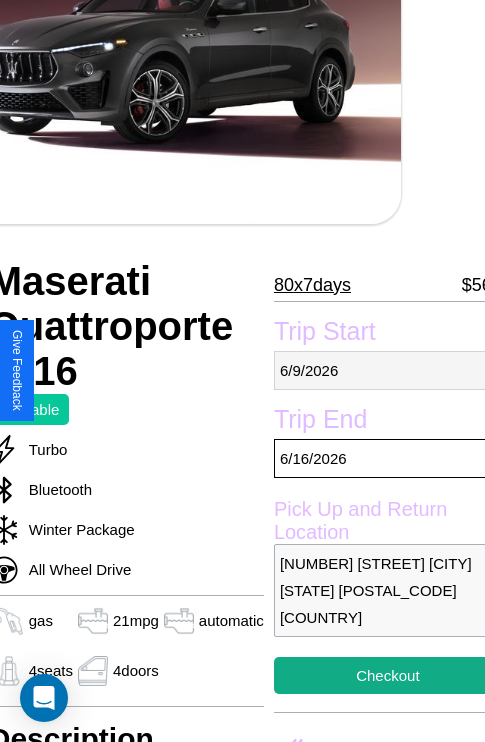 click on "[MM] / [DD] / [YYYY]" at bounding box center (388, 370) 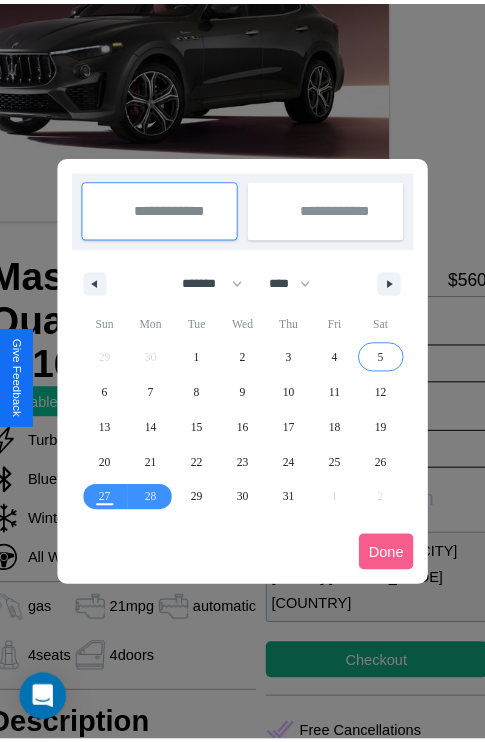 scroll, scrollTop: 0, scrollLeft: 84, axis: horizontal 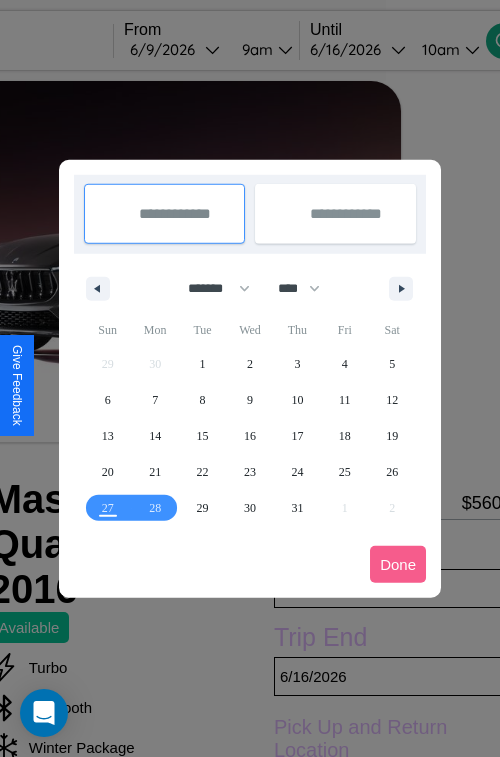 click at bounding box center (250, 378) 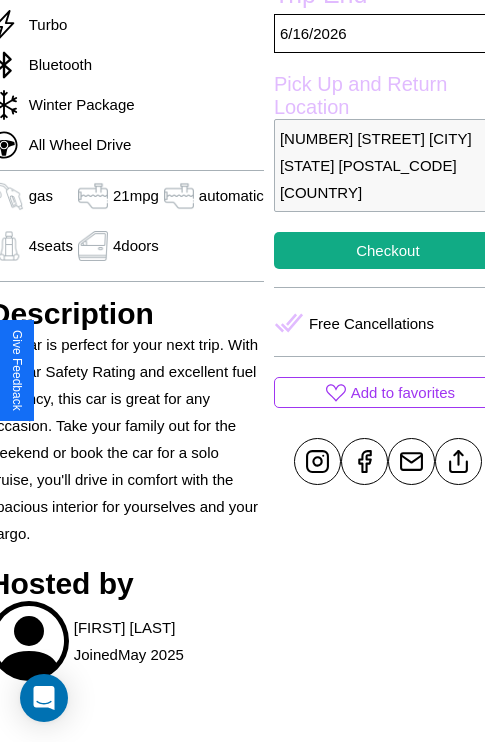 scroll, scrollTop: 707, scrollLeft: 84, axis: both 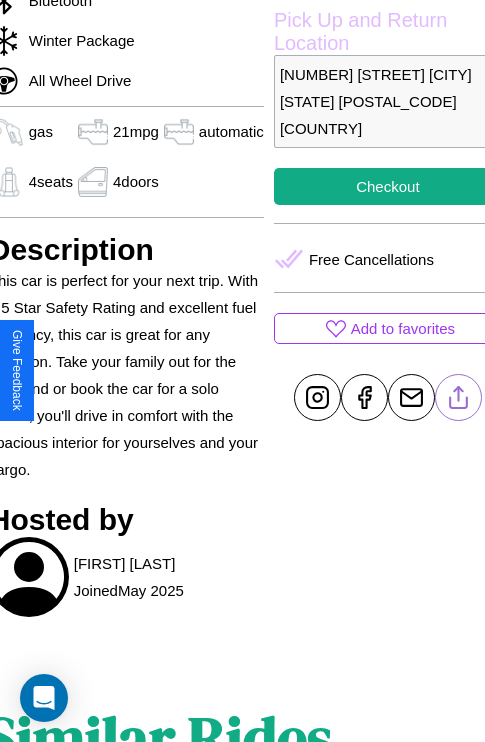 click 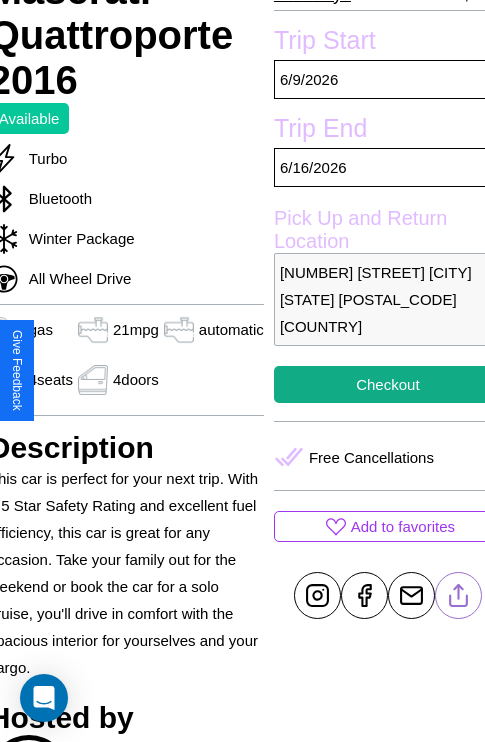 scroll, scrollTop: 496, scrollLeft: 84, axis: both 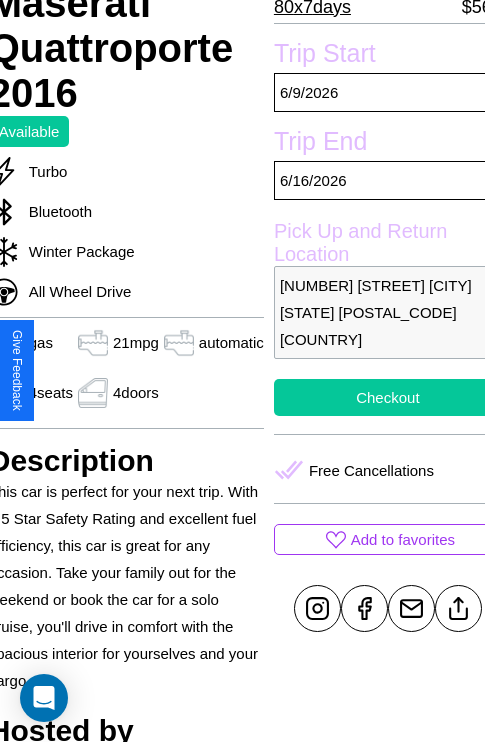 click on "Checkout" at bounding box center (388, 397) 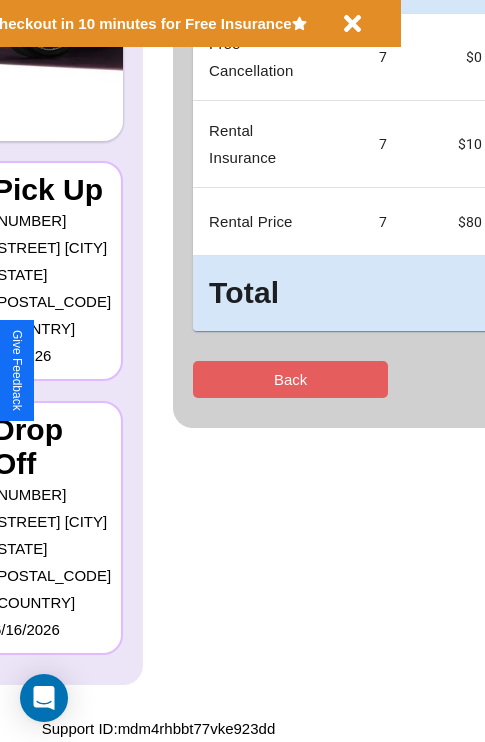 scroll, scrollTop: 0, scrollLeft: 0, axis: both 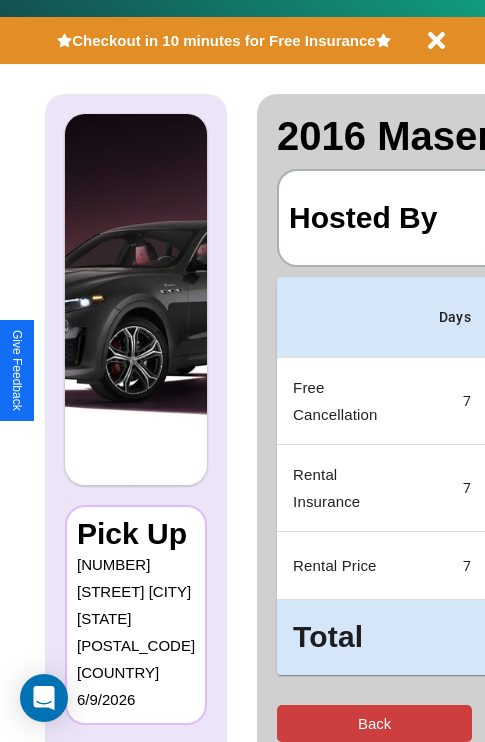 click on "Back" at bounding box center (374, 723) 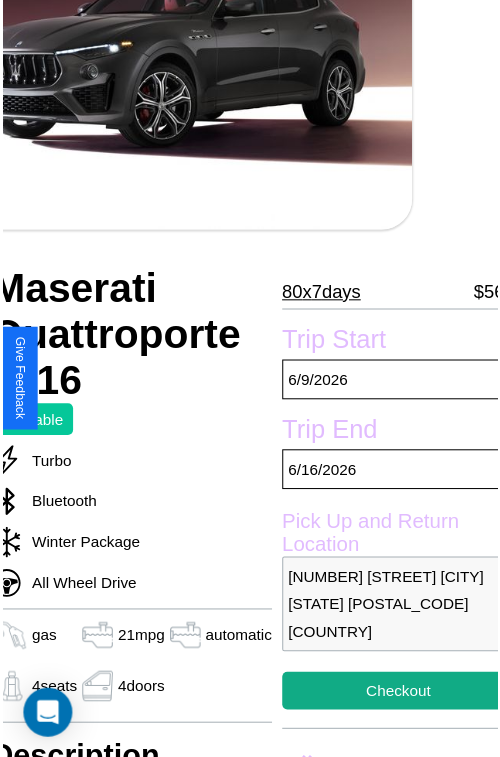 scroll, scrollTop: 218, scrollLeft: 84, axis: both 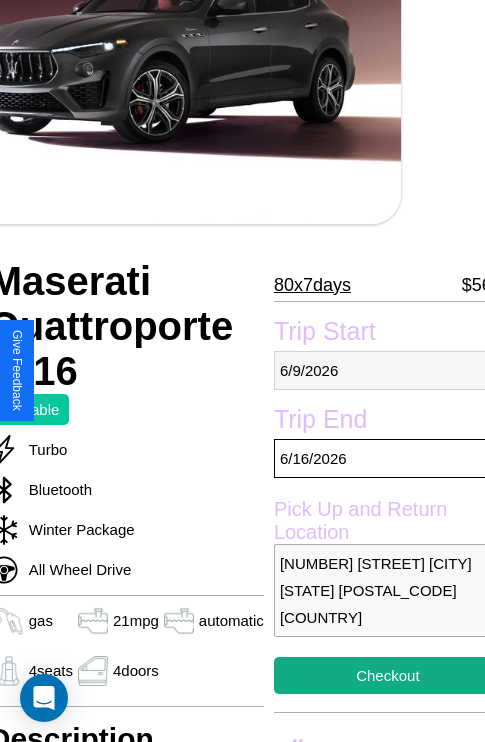 click on "6 / 9 / 2026" at bounding box center (388, 370) 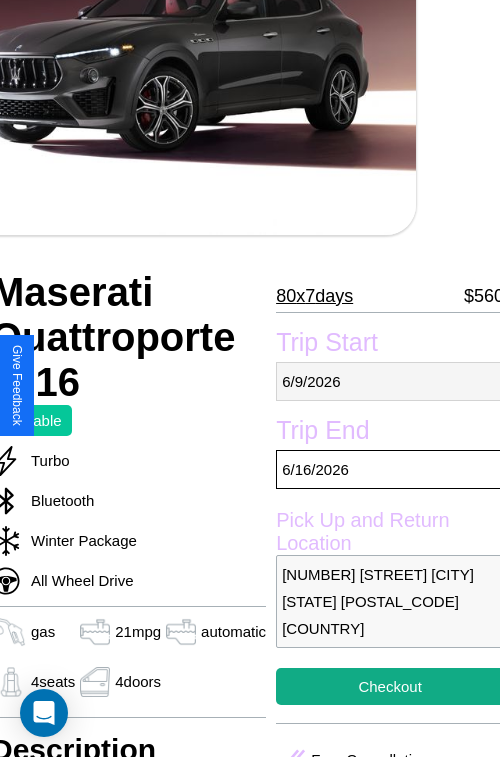 select on "*" 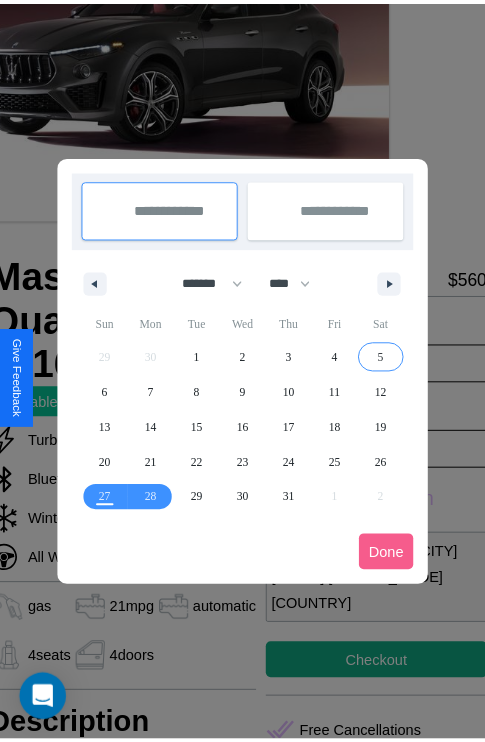 scroll, scrollTop: 0, scrollLeft: 84, axis: horizontal 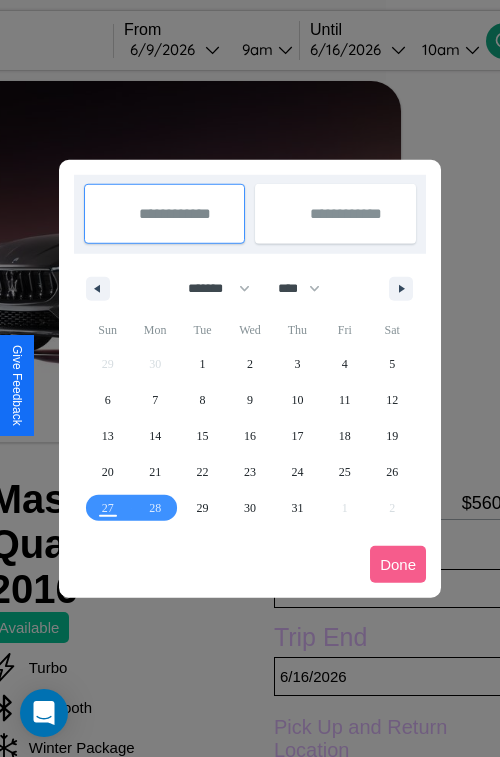 click at bounding box center (250, 378) 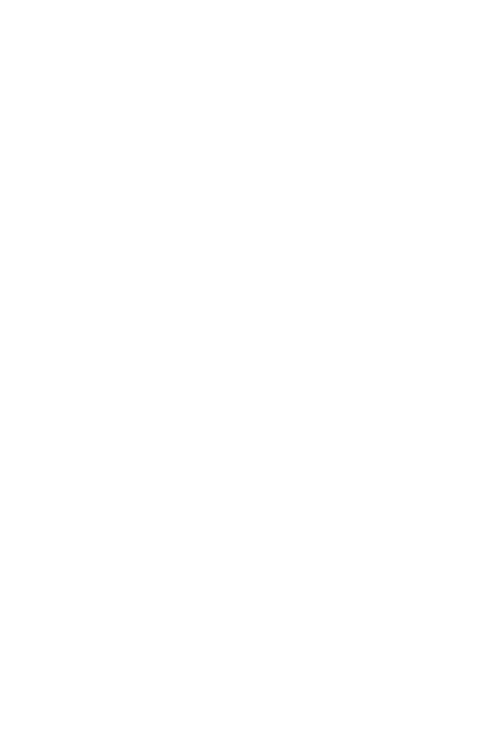 scroll, scrollTop: 0, scrollLeft: 0, axis: both 